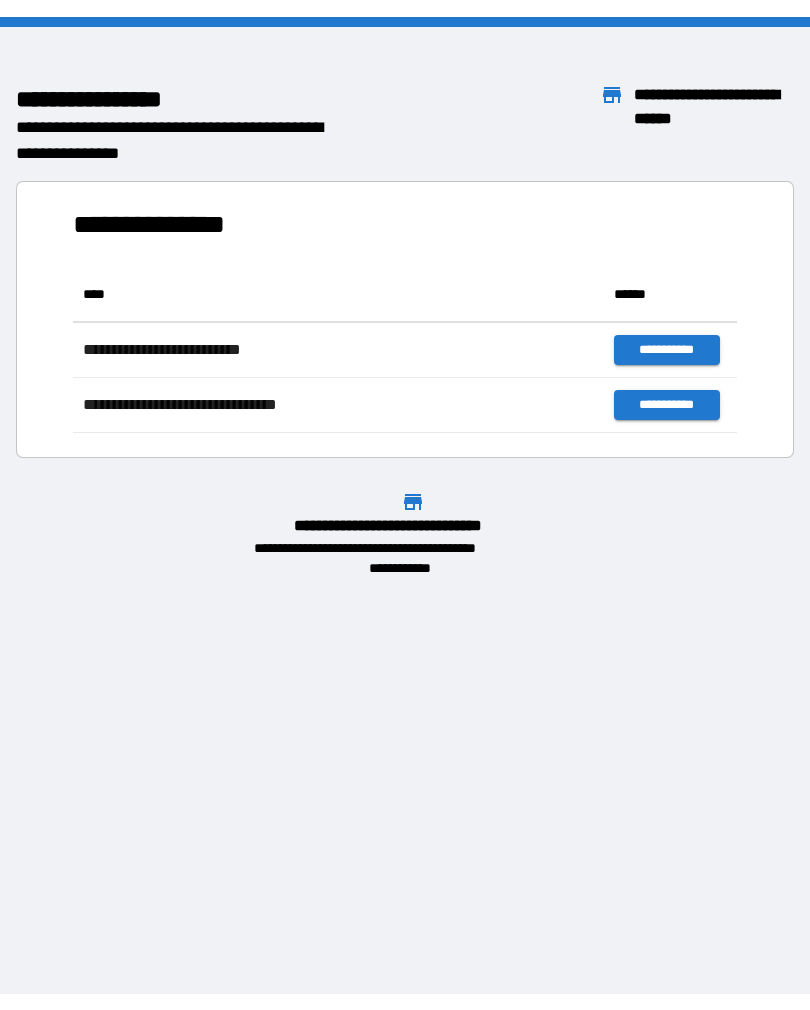 scroll, scrollTop: 0, scrollLeft: 0, axis: both 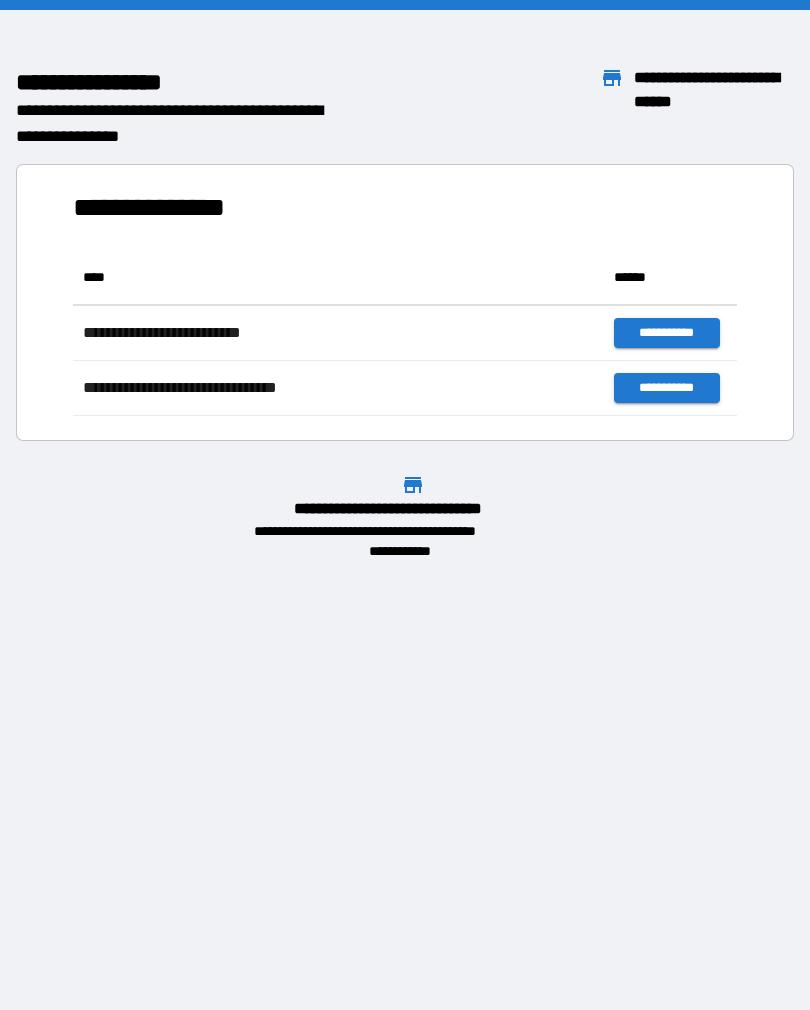 click on "This is a test with a name like John Doe." at bounding box center (405, 505) 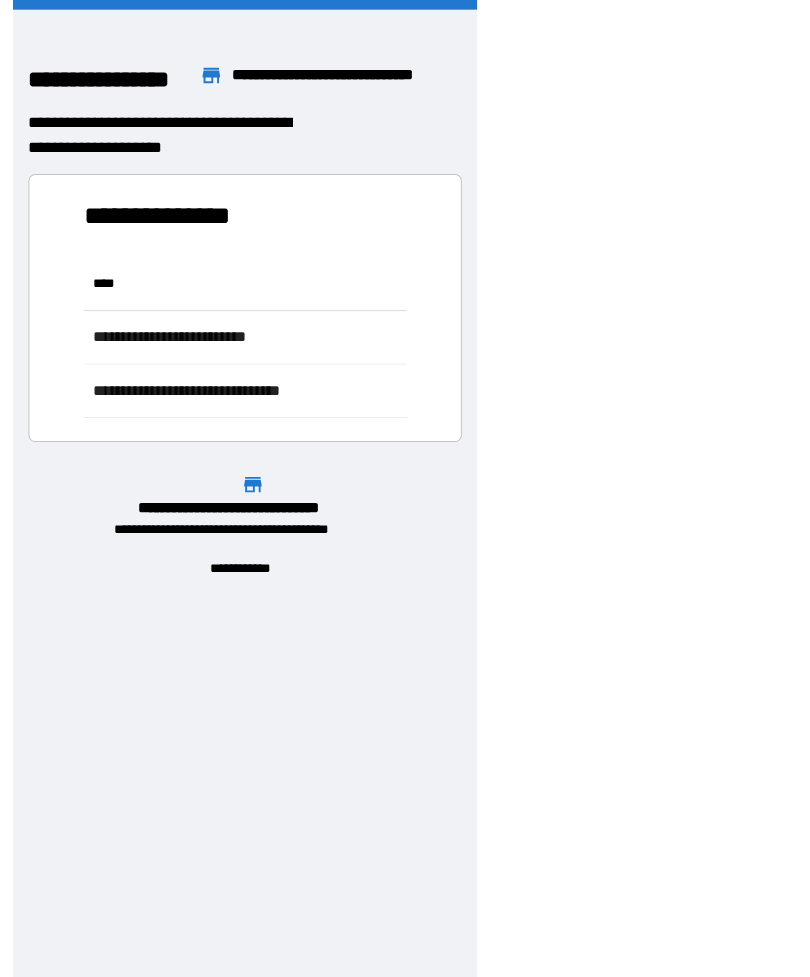 scroll, scrollTop: 166, scrollLeft: 664, axis: both 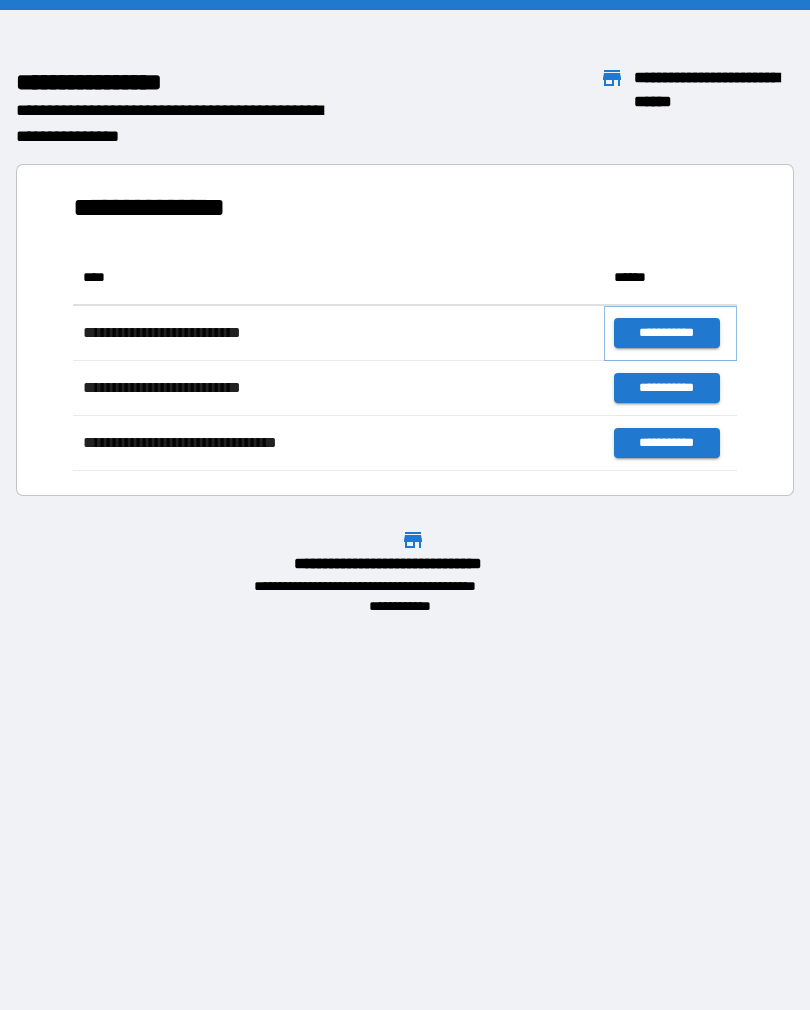 click on "**********" at bounding box center (666, 333) 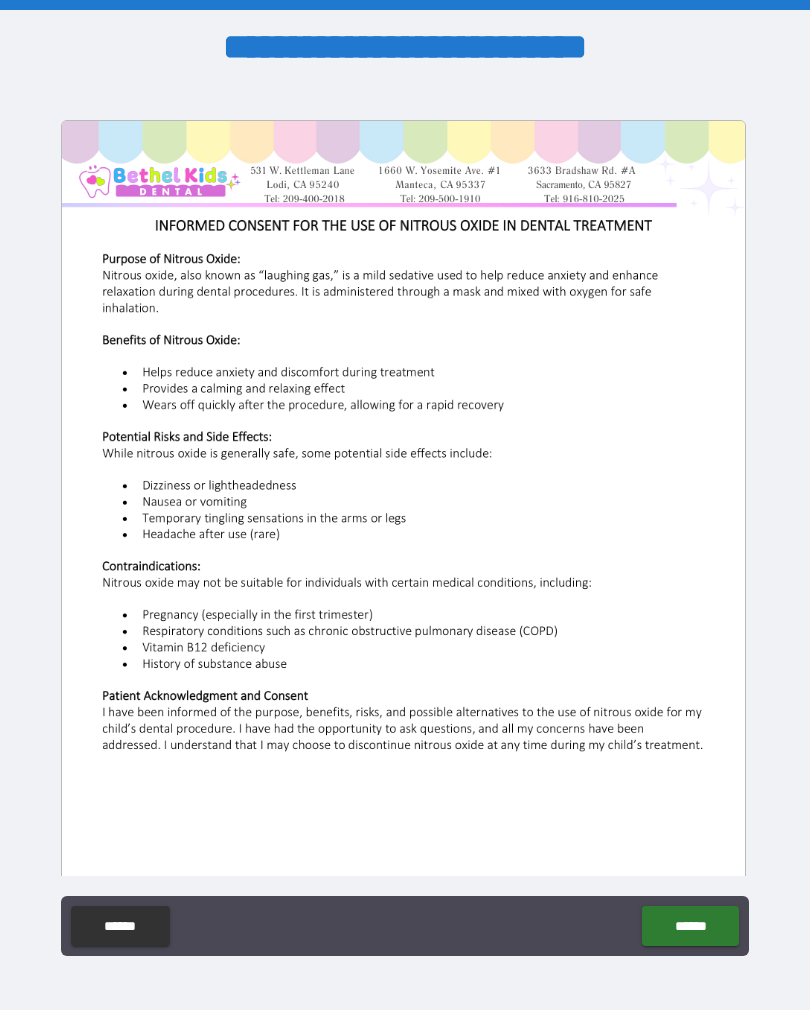 click on "******" at bounding box center [690, 926] 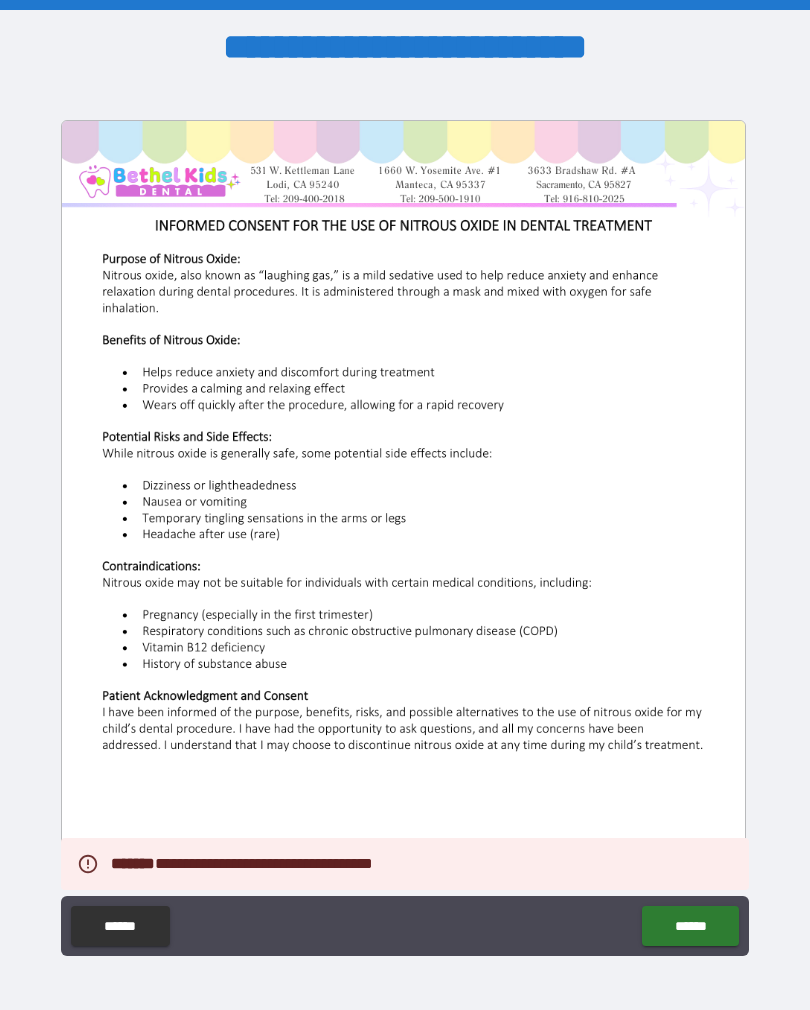 click at bounding box center [404, 563] 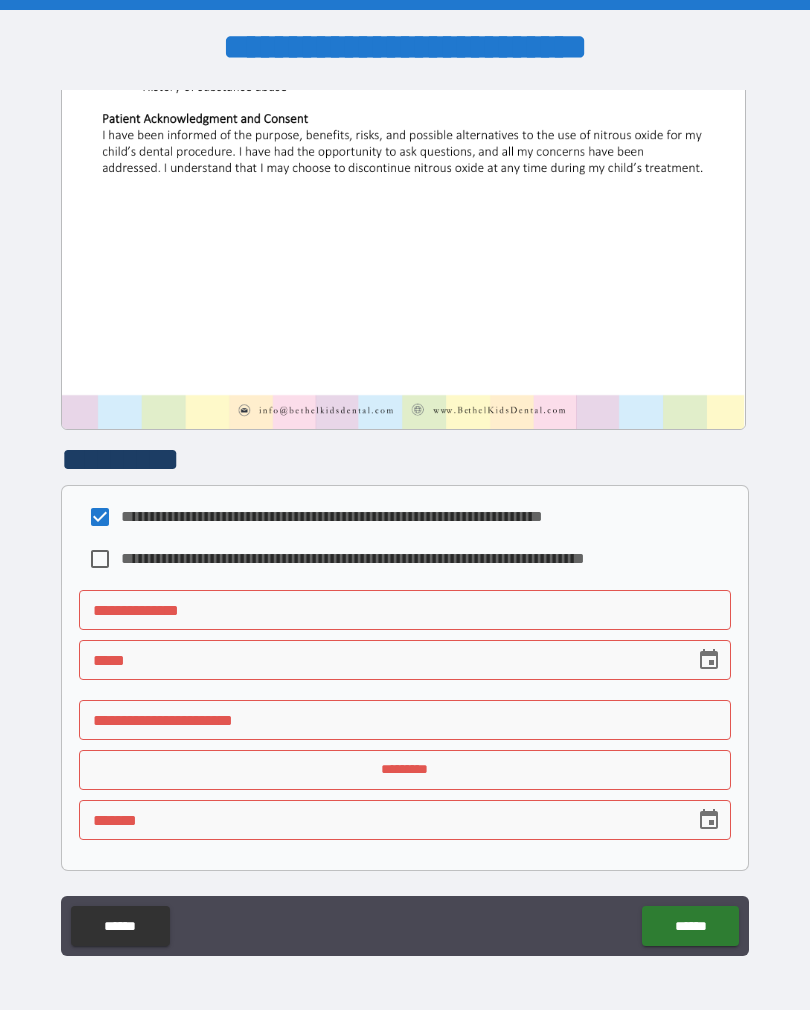 scroll, scrollTop: 577, scrollLeft: 0, axis: vertical 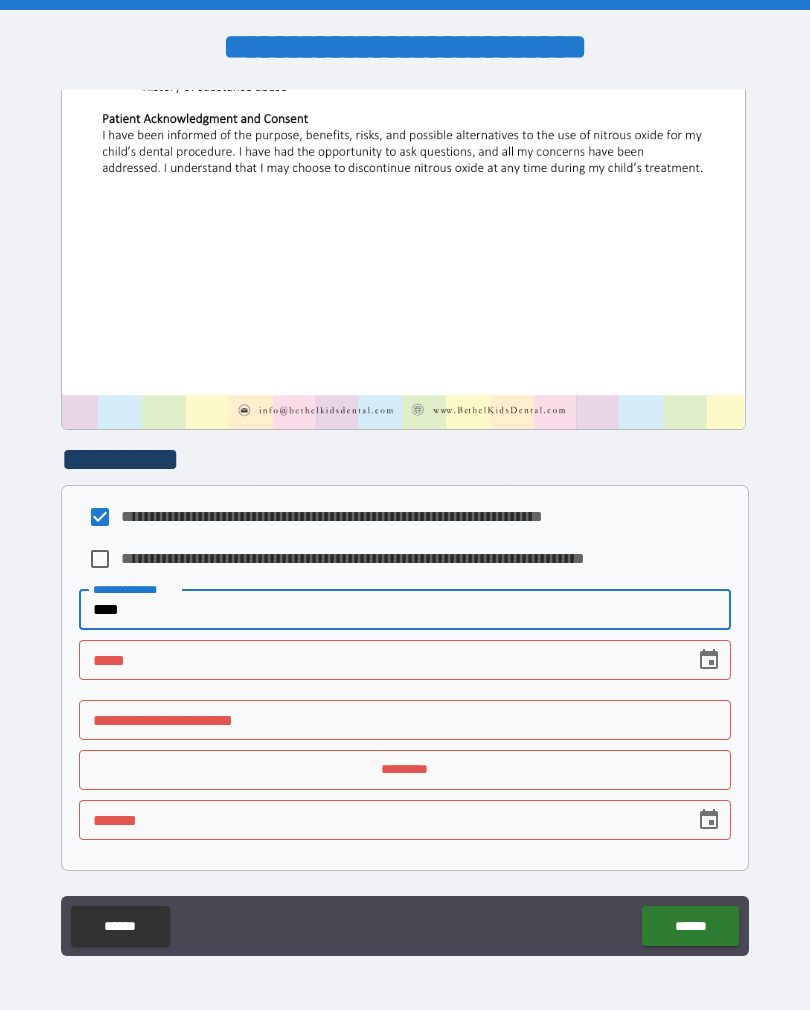 type on "****" 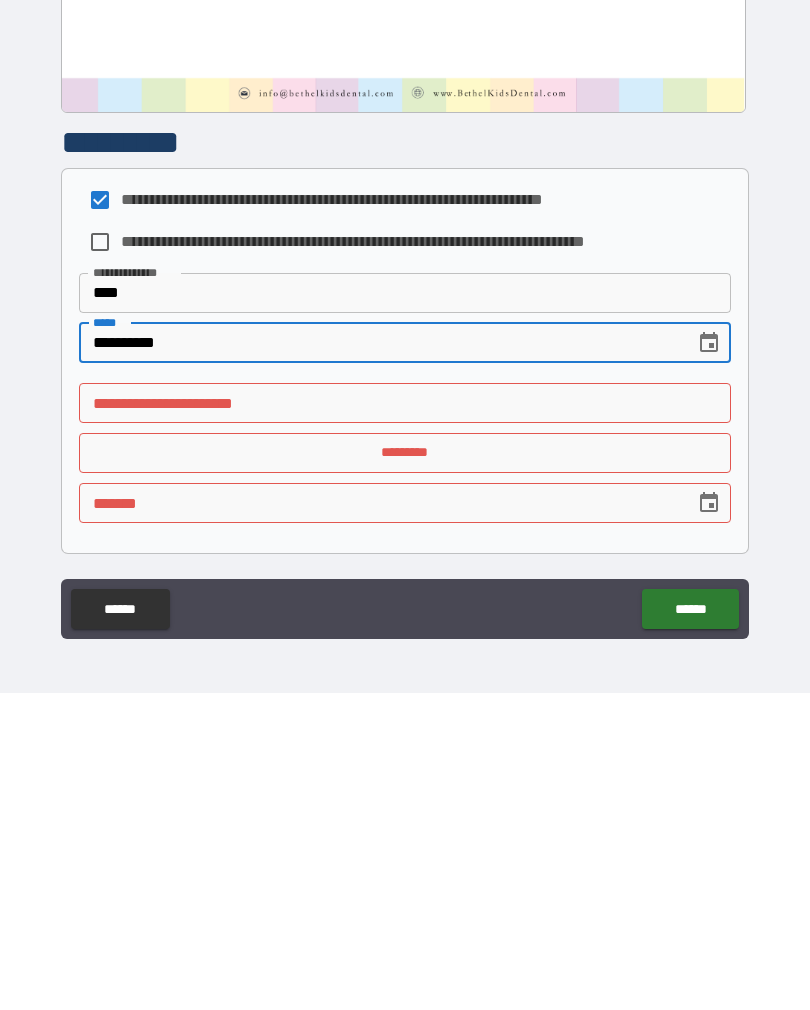 type on "**********" 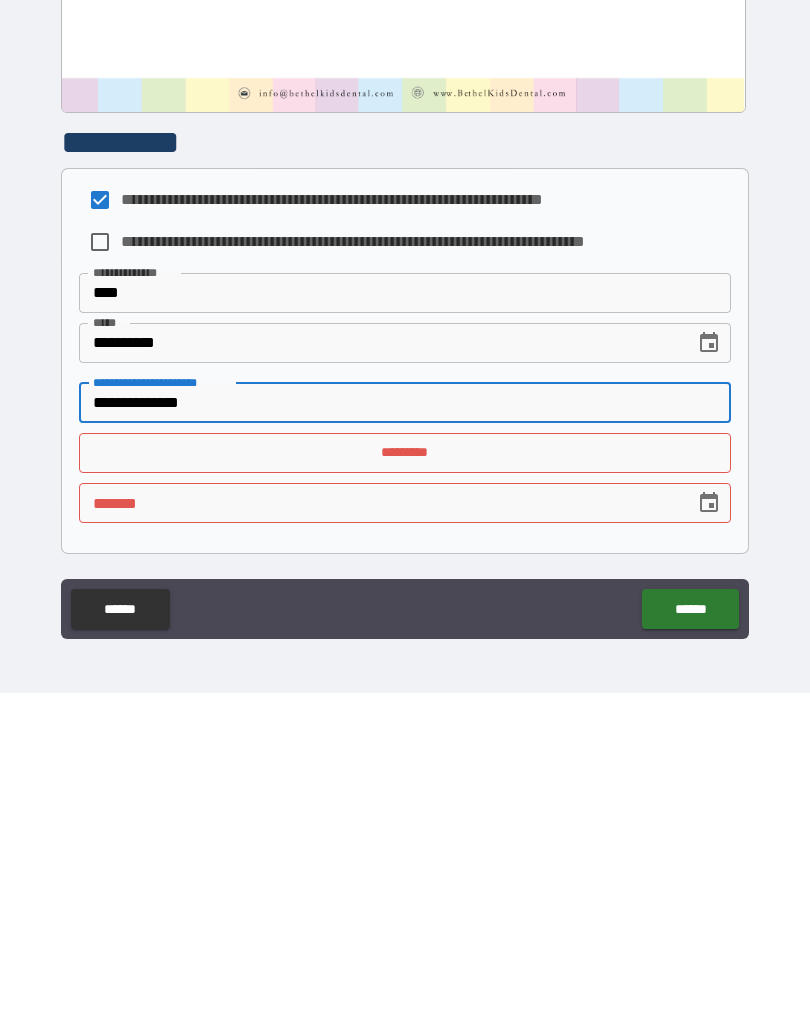 type on "**********" 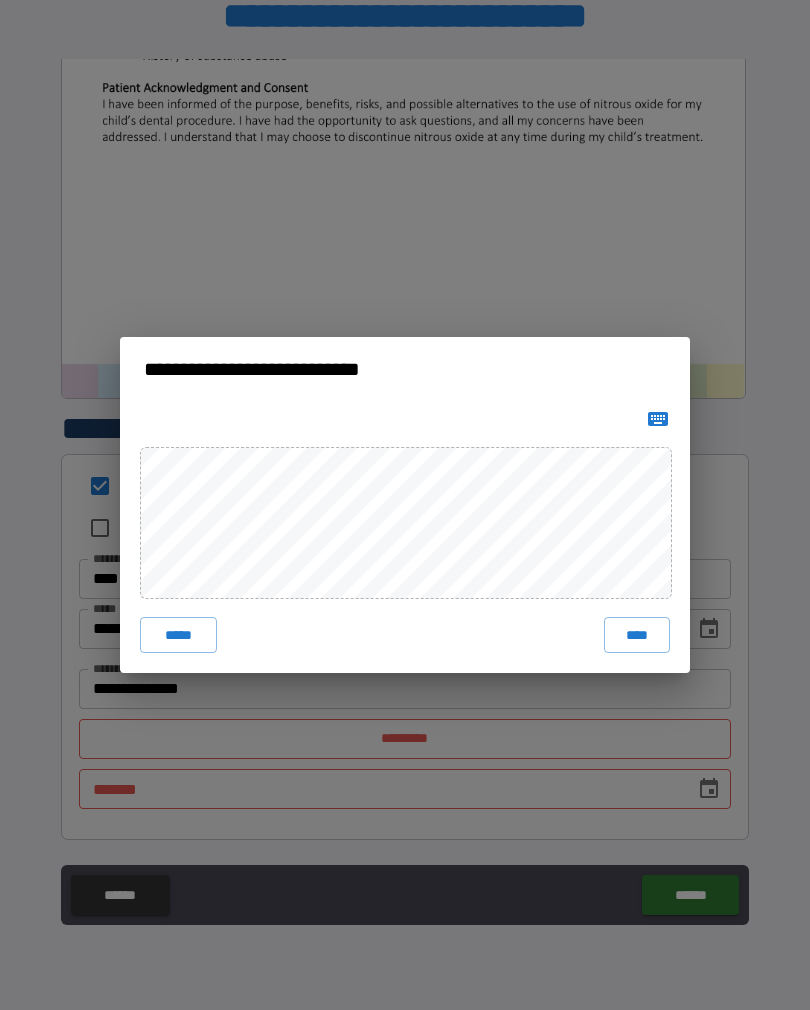 click on "****" at bounding box center (637, 635) 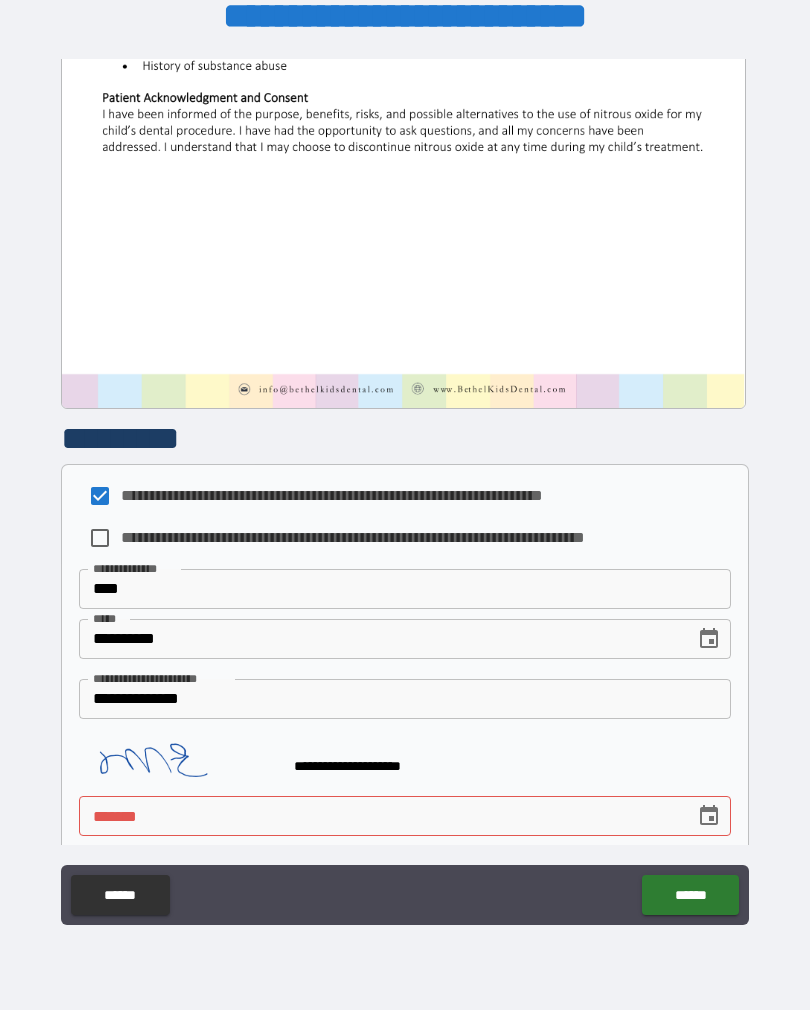 click on "*****   *" at bounding box center (380, 816) 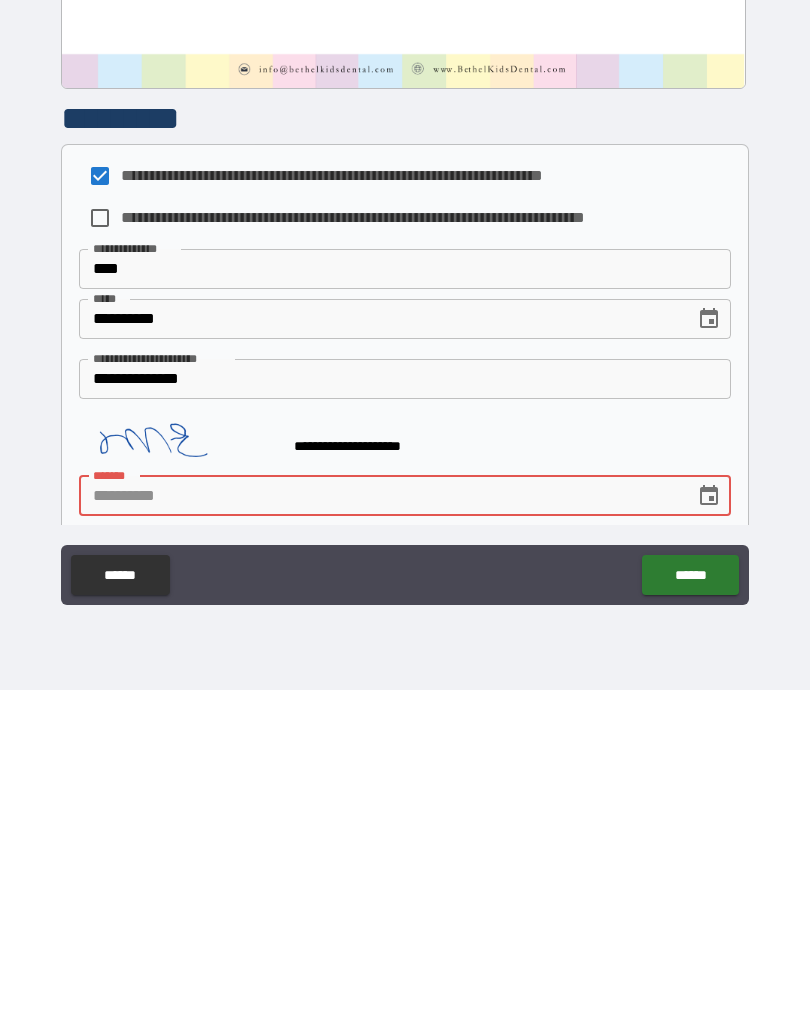 click 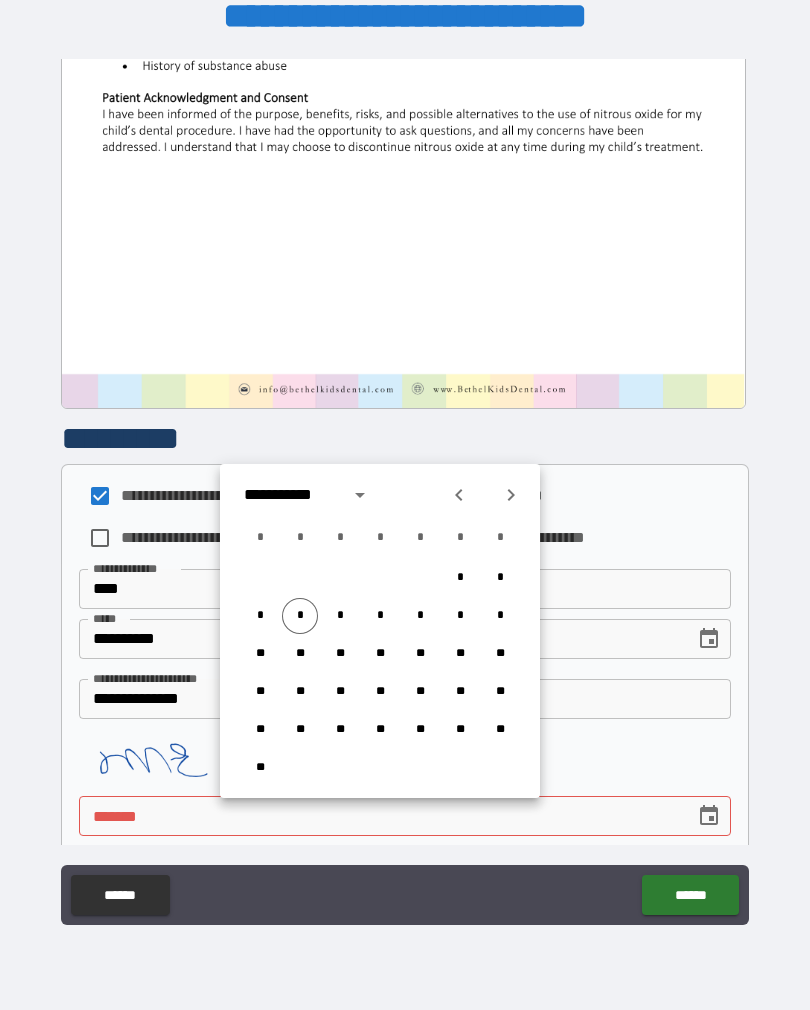 click on "*" at bounding box center [300, 616] 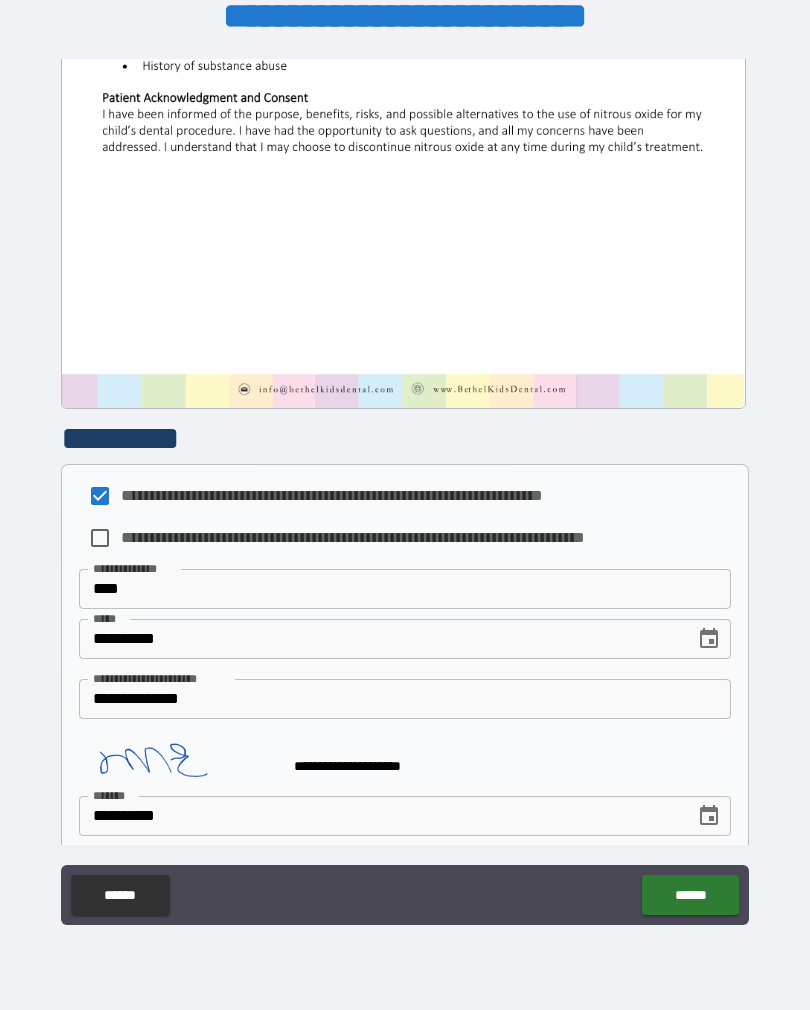 type on "**********" 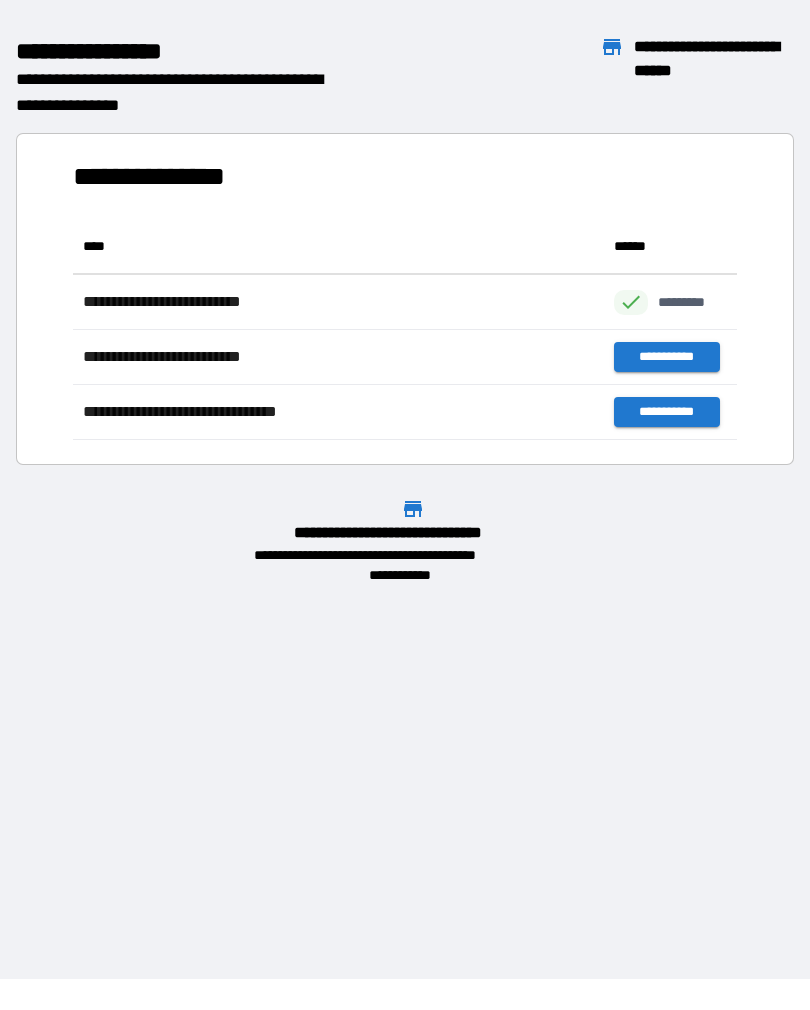 scroll, scrollTop: 1, scrollLeft: 1, axis: both 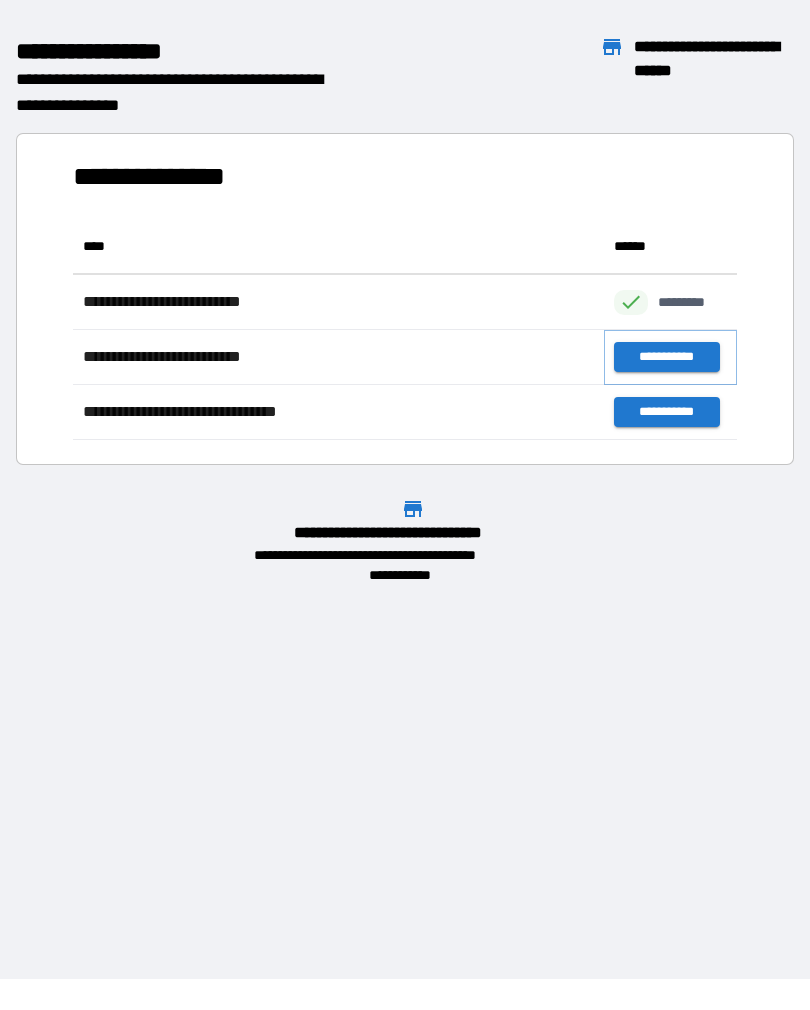 click on "**********" at bounding box center (666, 357) 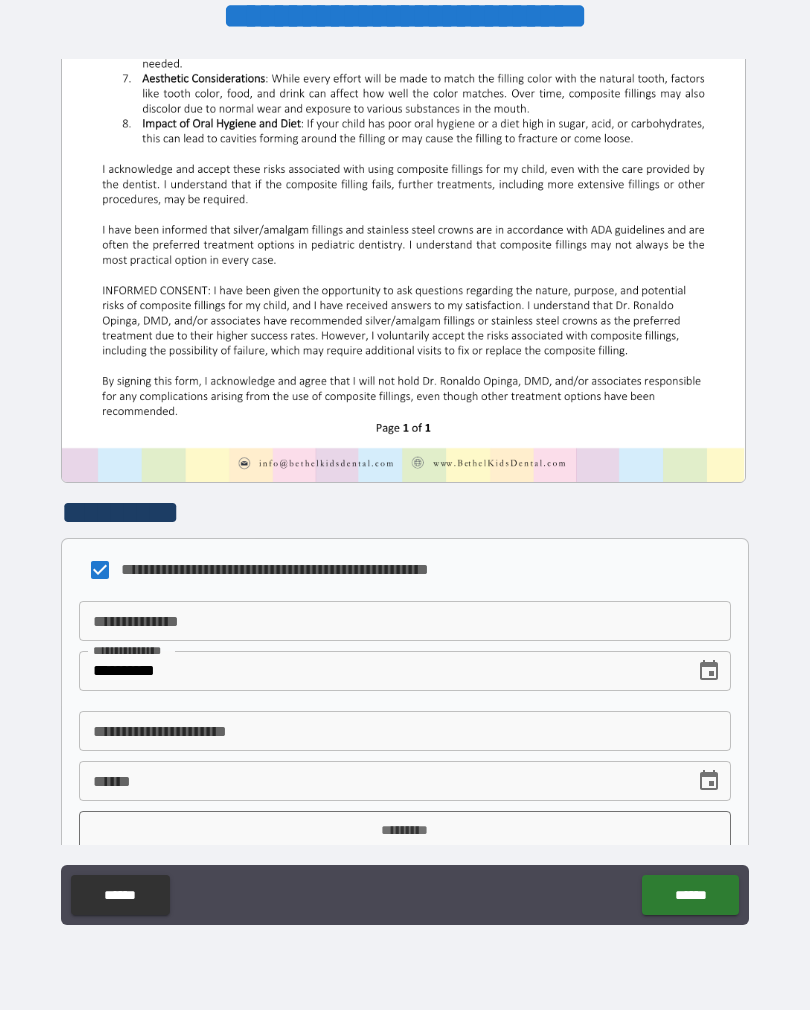scroll, scrollTop: 500, scrollLeft: 0, axis: vertical 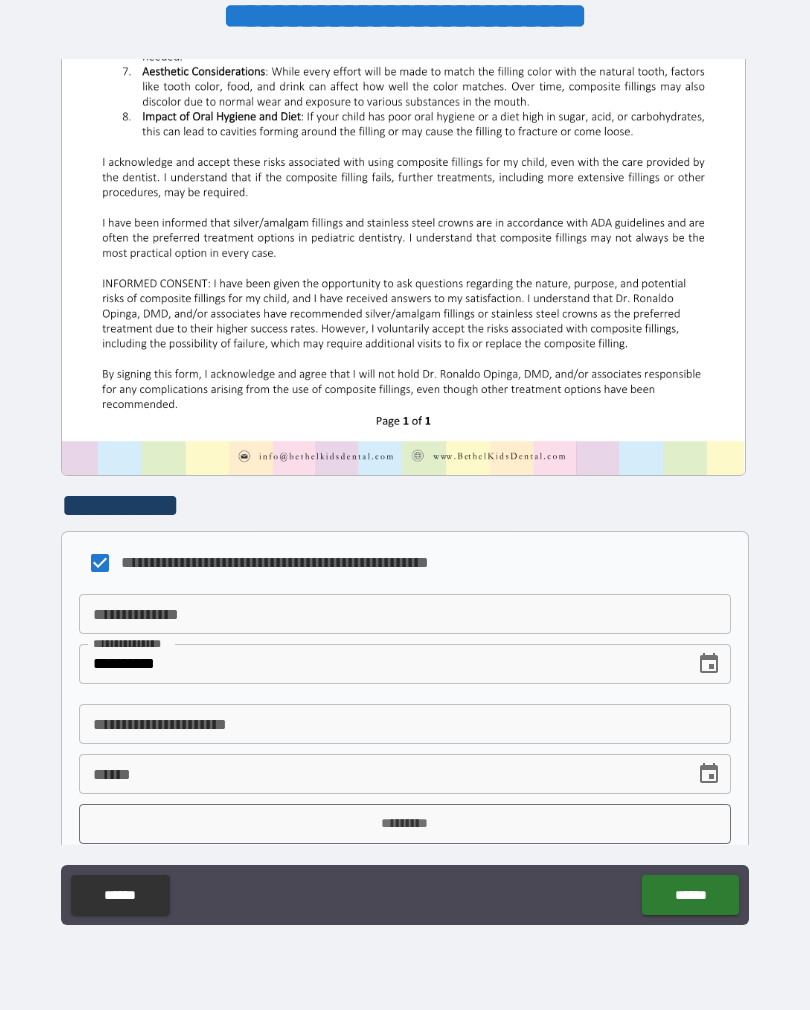 click on "**********" at bounding box center [405, 614] 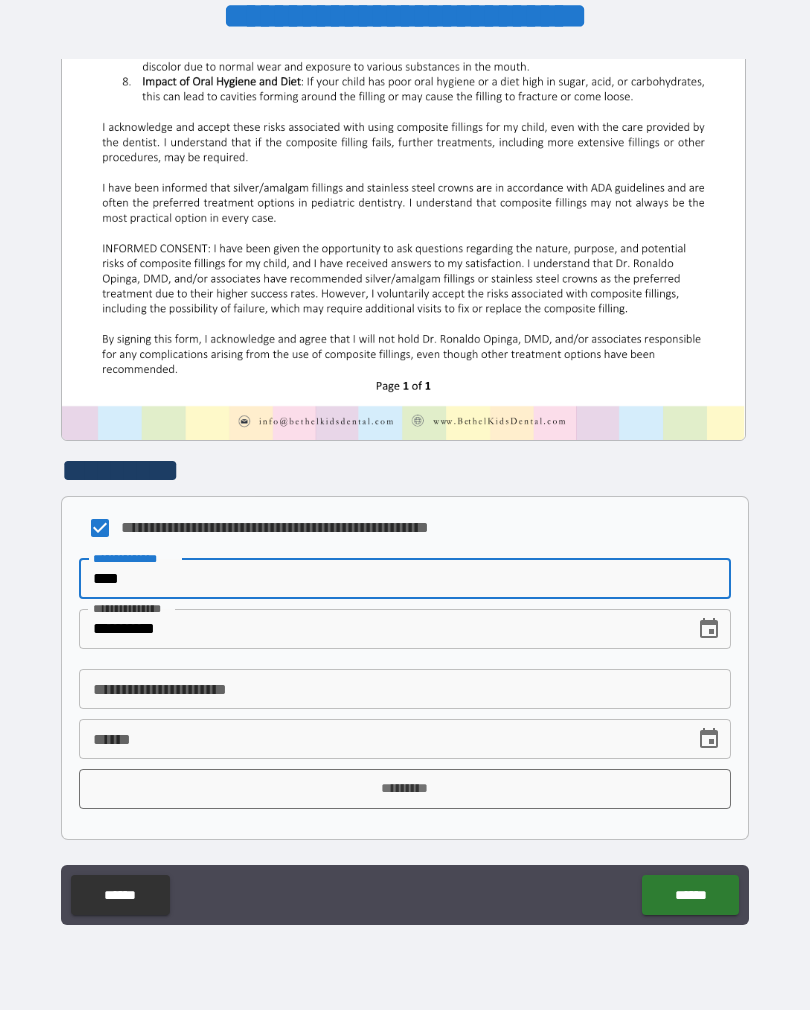 scroll, scrollTop: 535, scrollLeft: 0, axis: vertical 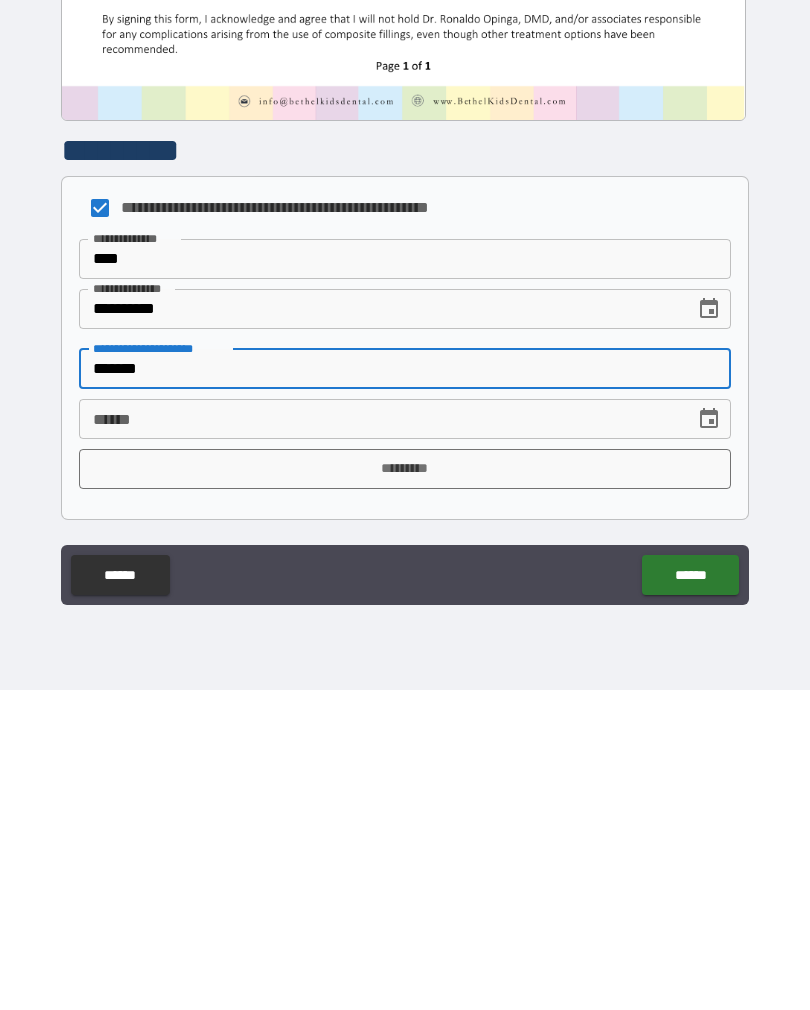 type on "*******" 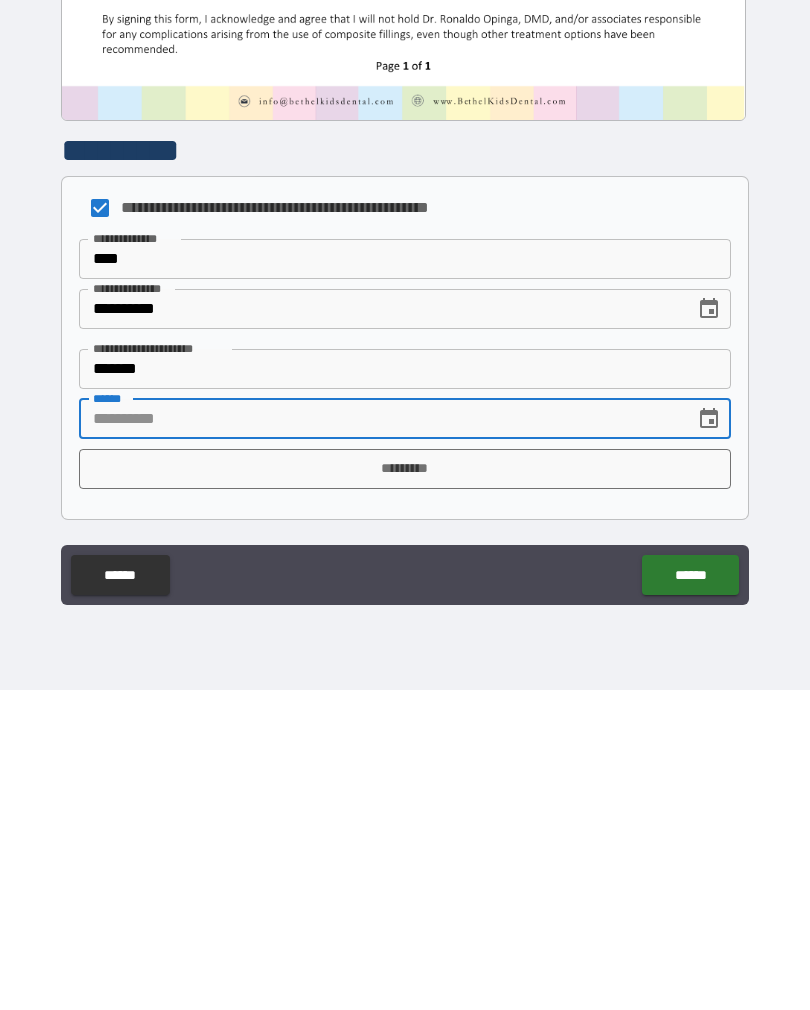 click on "****   *" at bounding box center (380, 739) 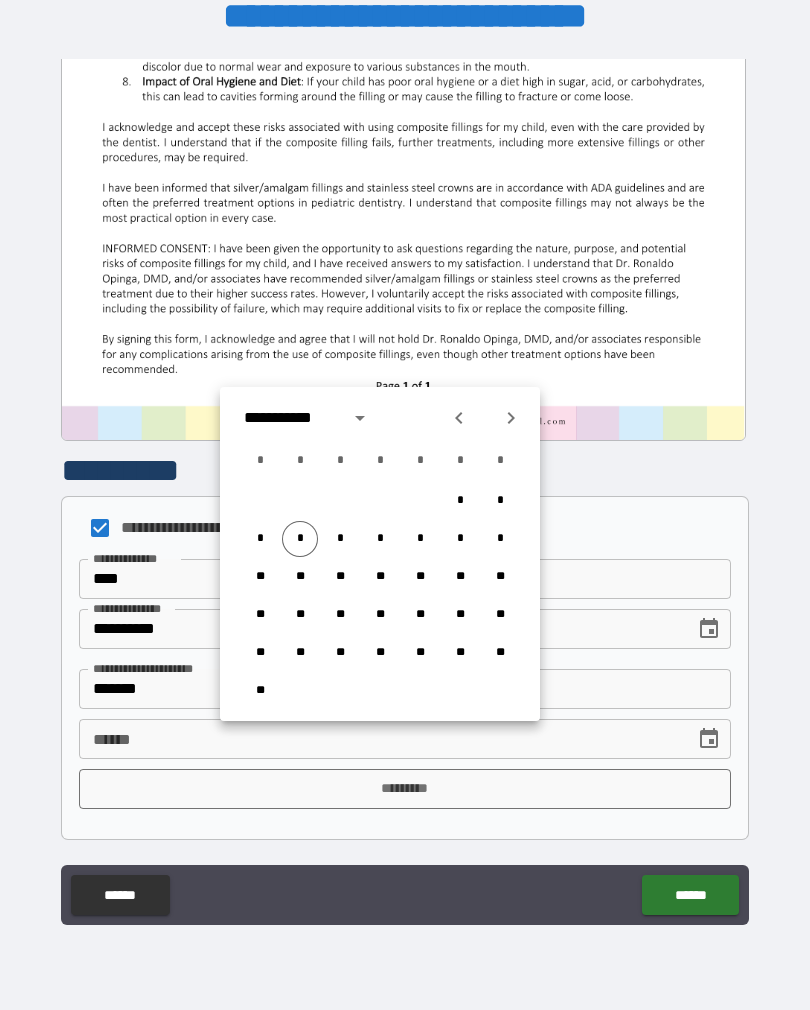 click on "*" at bounding box center (300, 539) 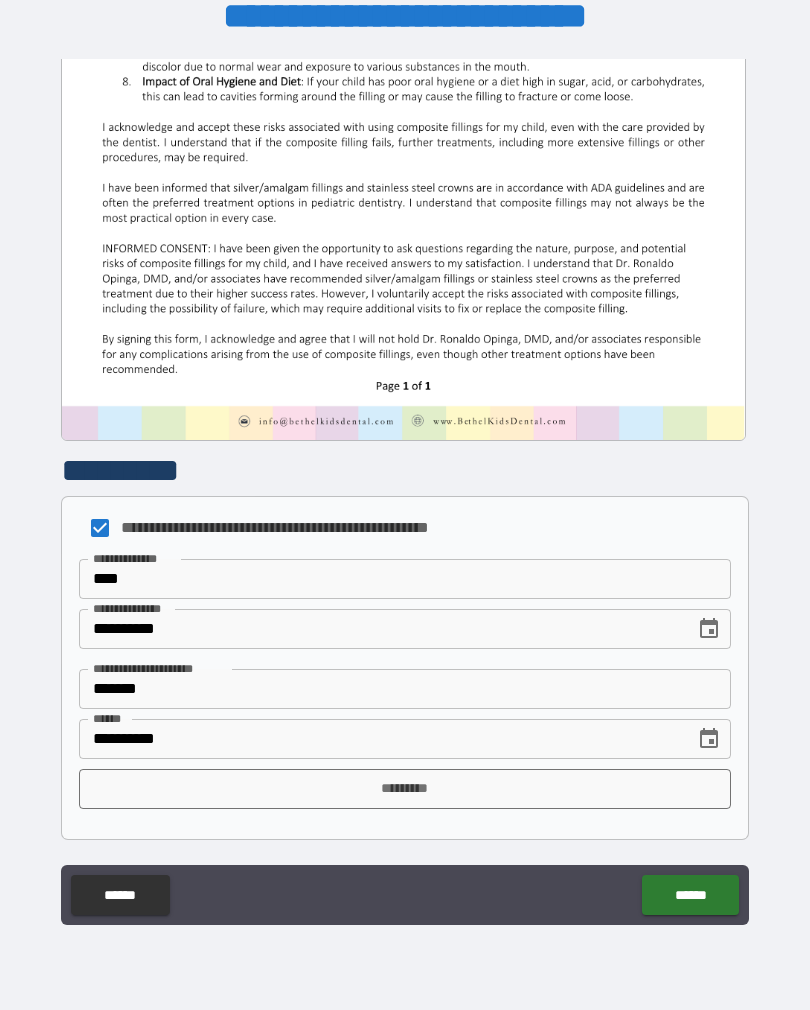 scroll, scrollTop: 535, scrollLeft: 0, axis: vertical 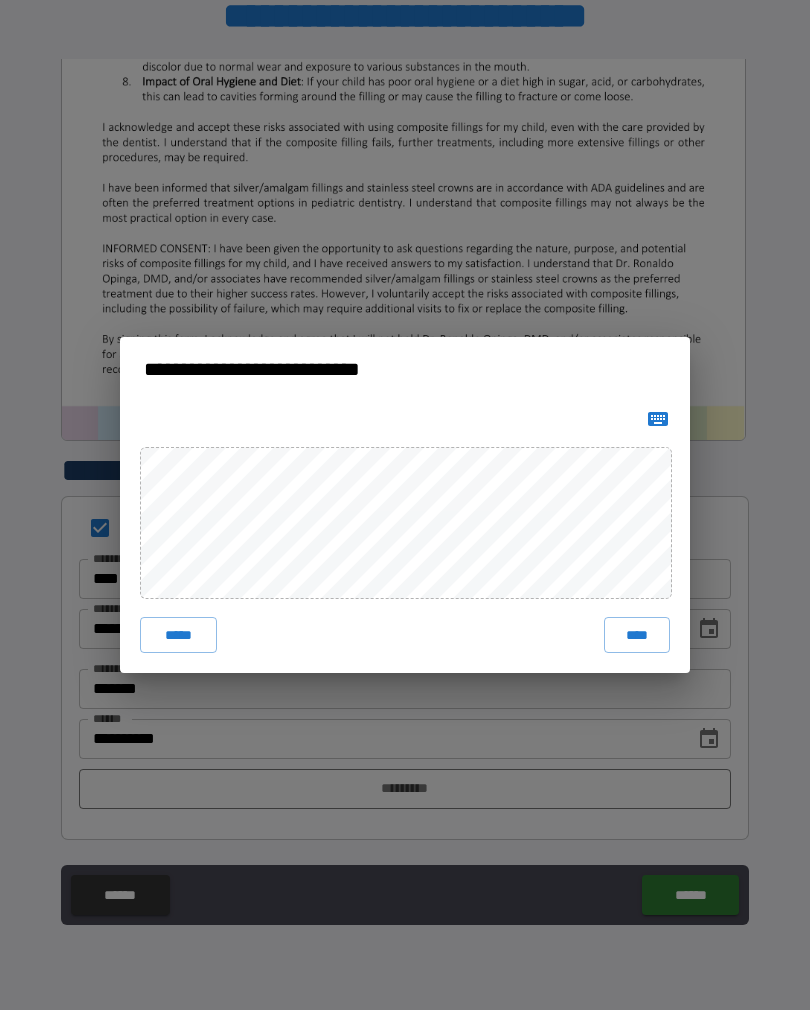 click on "****" at bounding box center (637, 635) 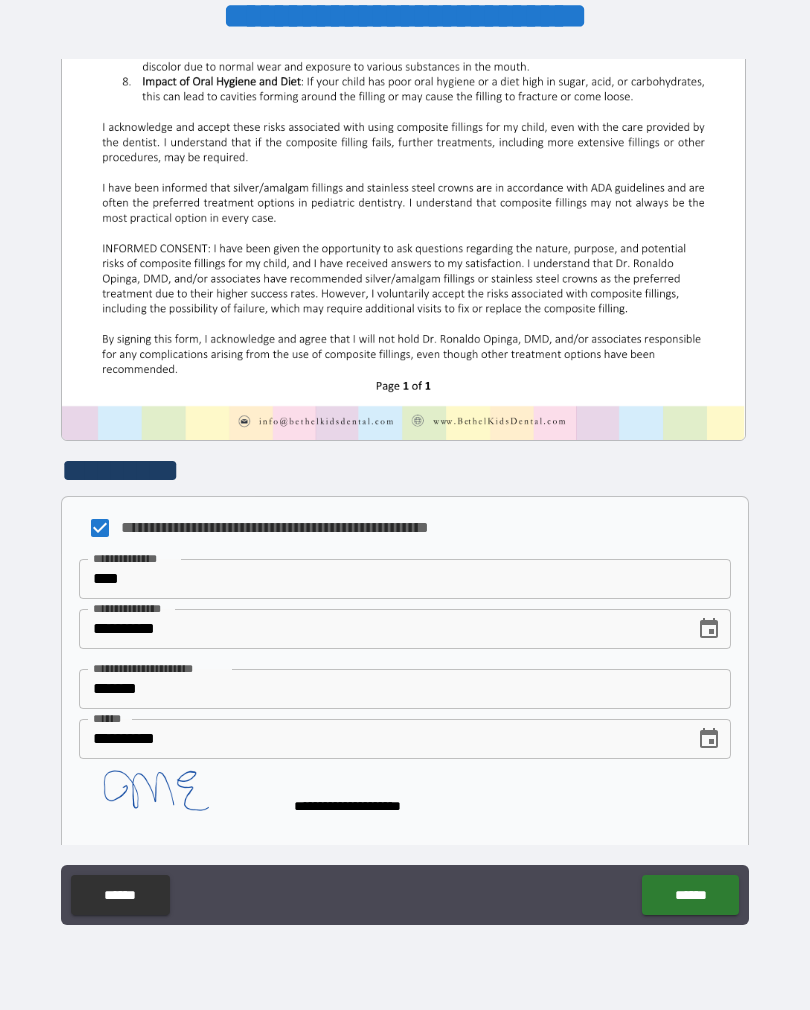 click on "******" at bounding box center [690, 895] 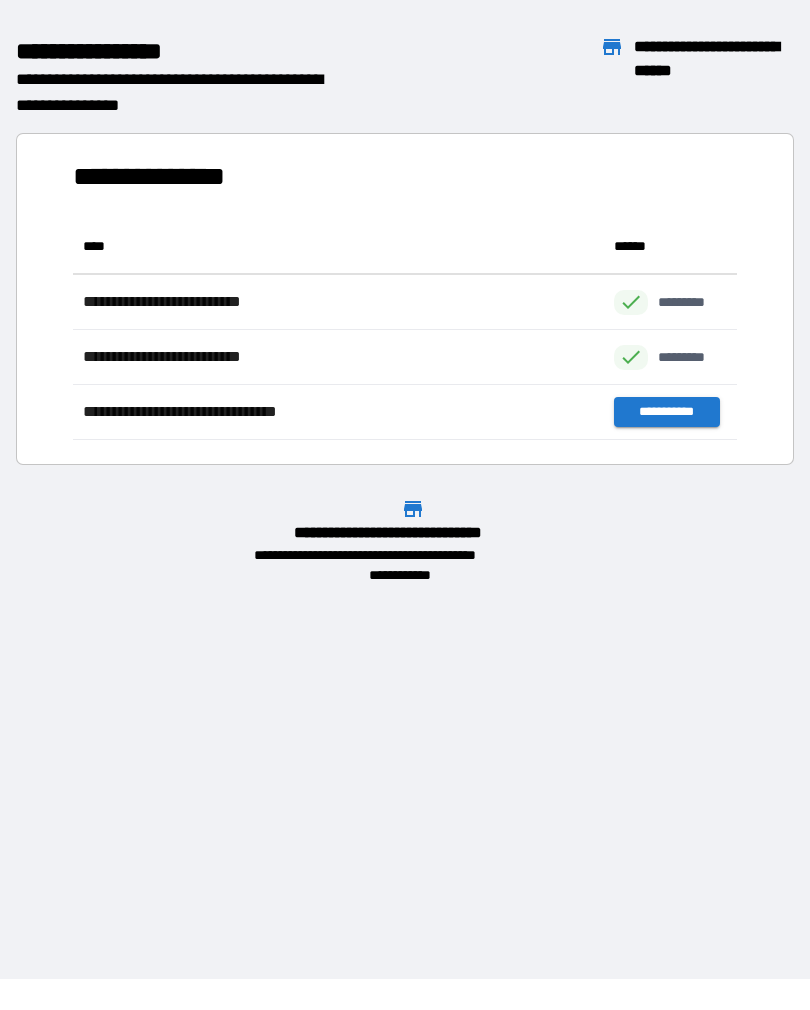 scroll, scrollTop: 221, scrollLeft: 664, axis: both 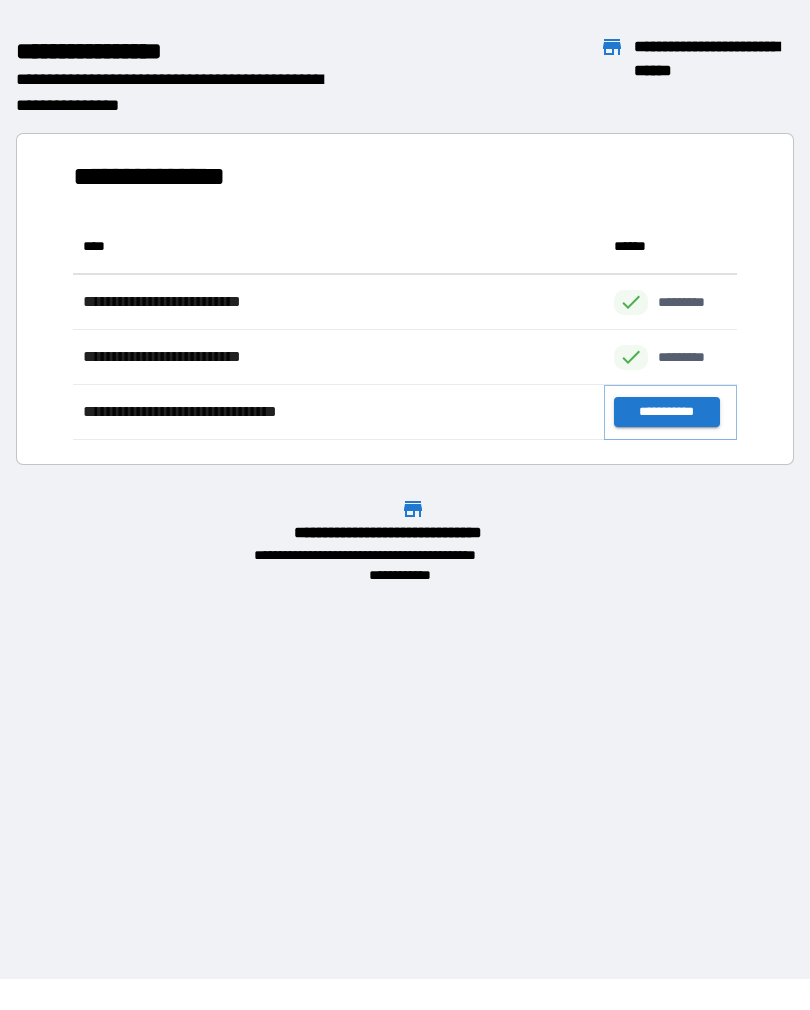click on "**********" at bounding box center [666, 412] 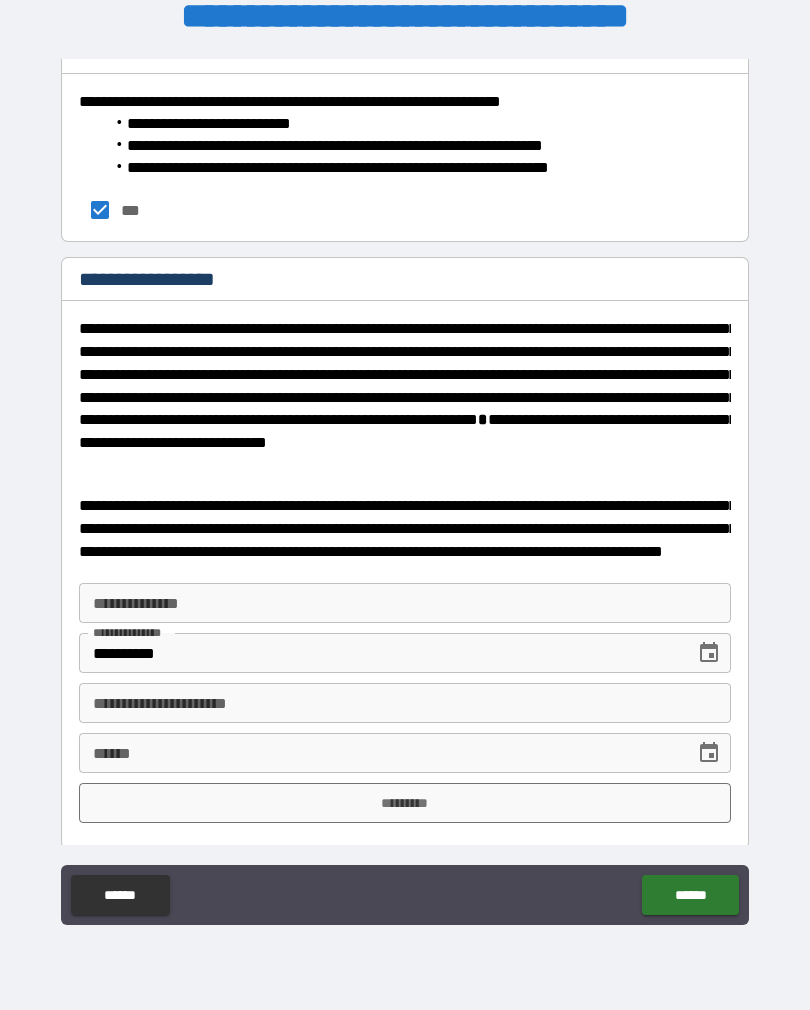 scroll, scrollTop: 3230, scrollLeft: 0, axis: vertical 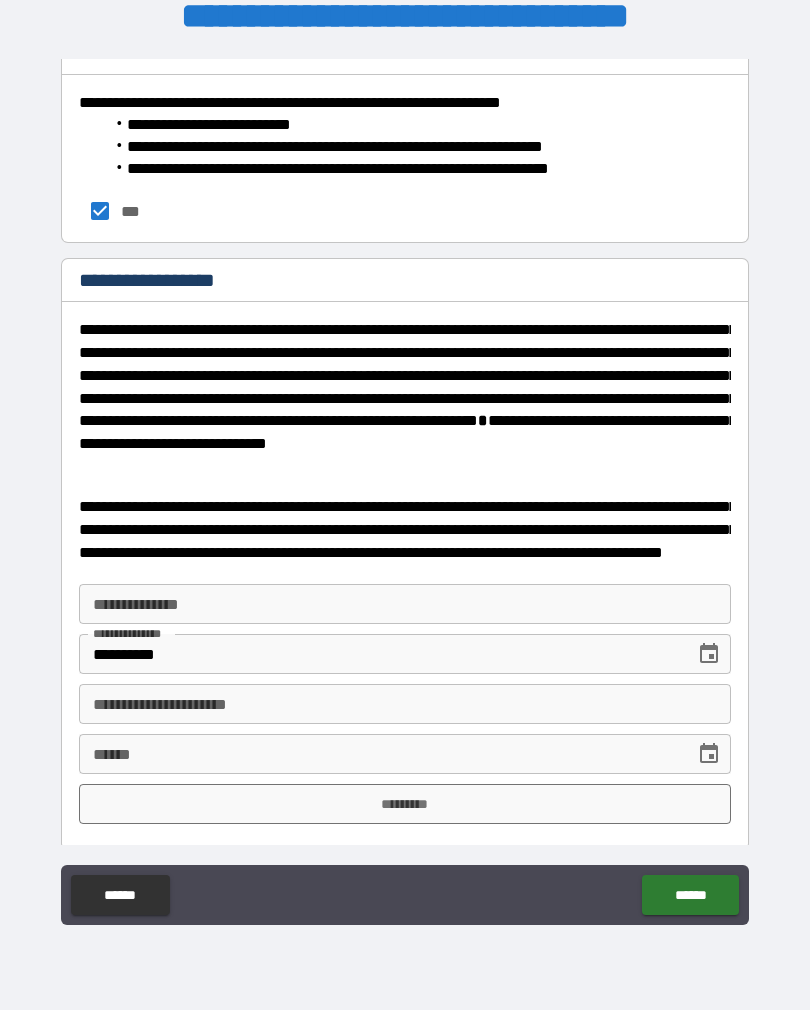 click on "**********" at bounding box center [405, 604] 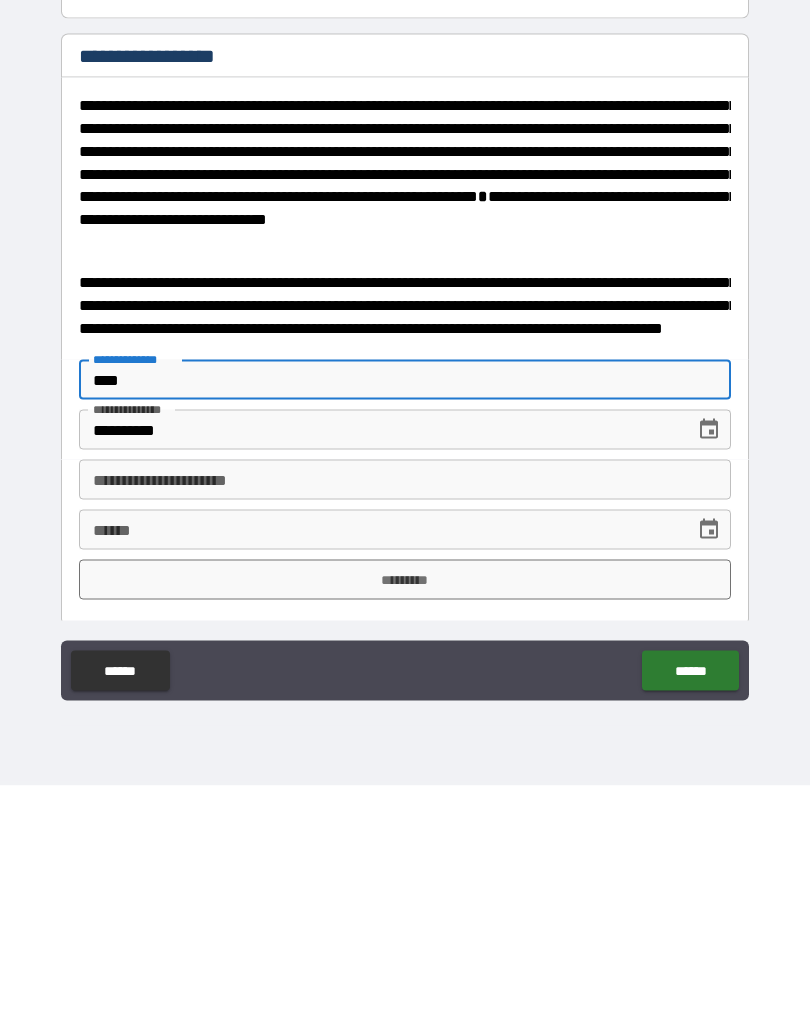 type on "****" 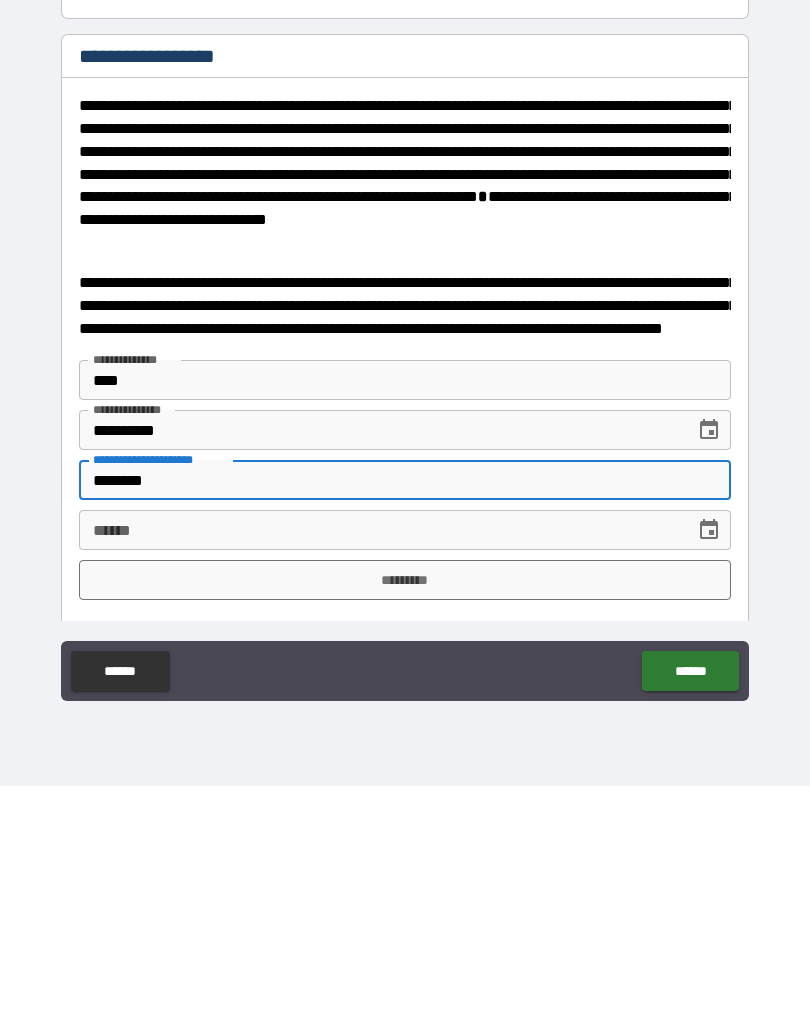 type on "*******" 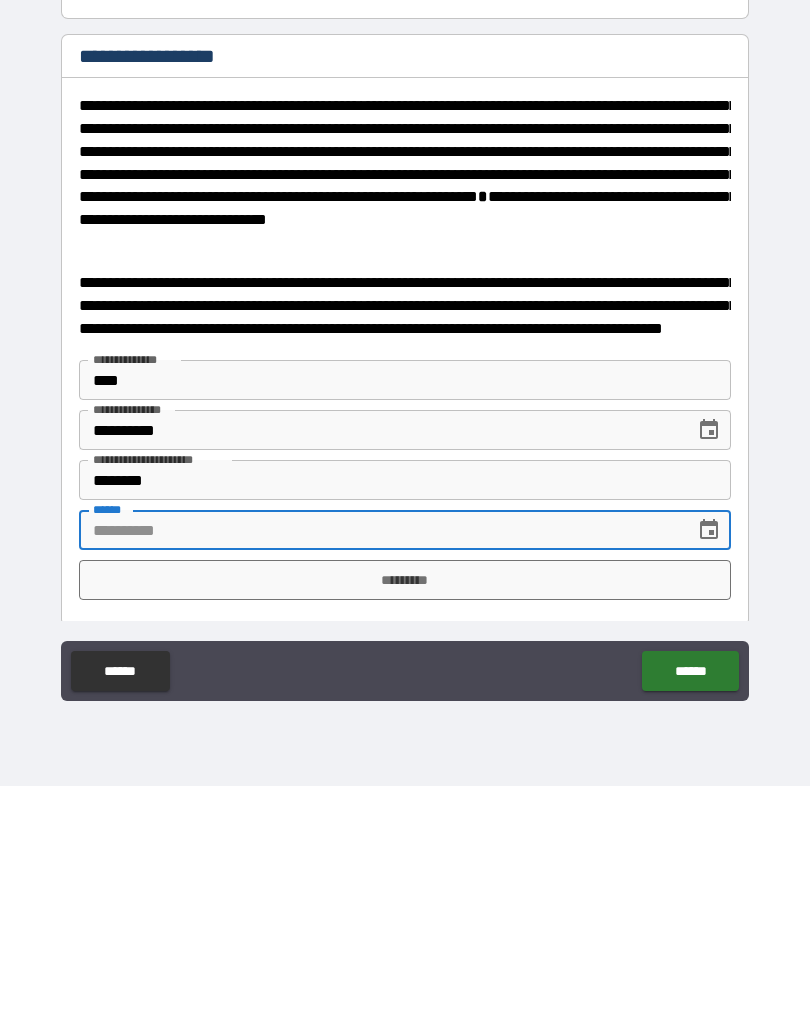 click 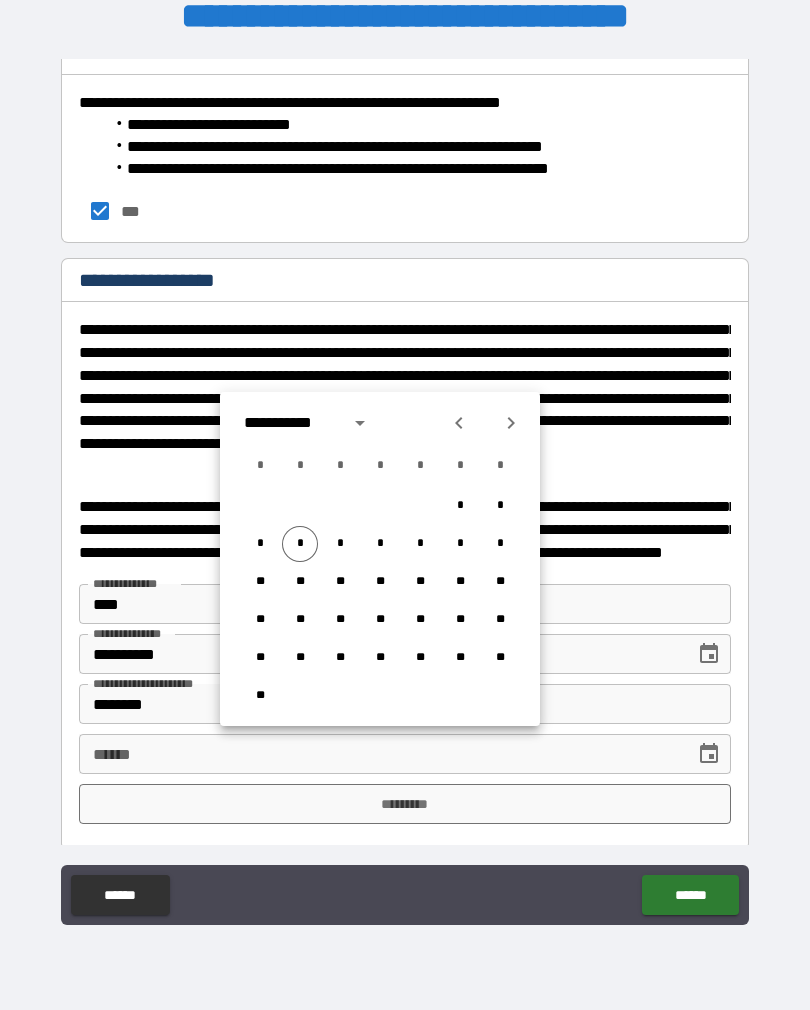 click on "*" at bounding box center (300, 544) 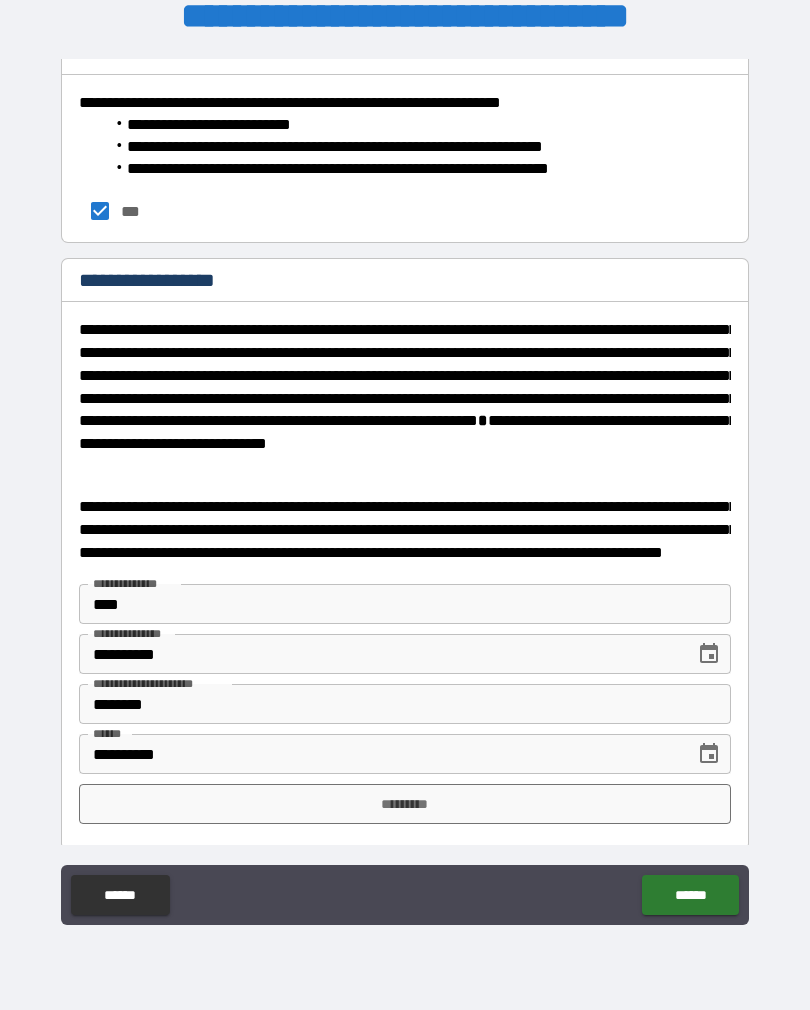 scroll, scrollTop: 3230, scrollLeft: 0, axis: vertical 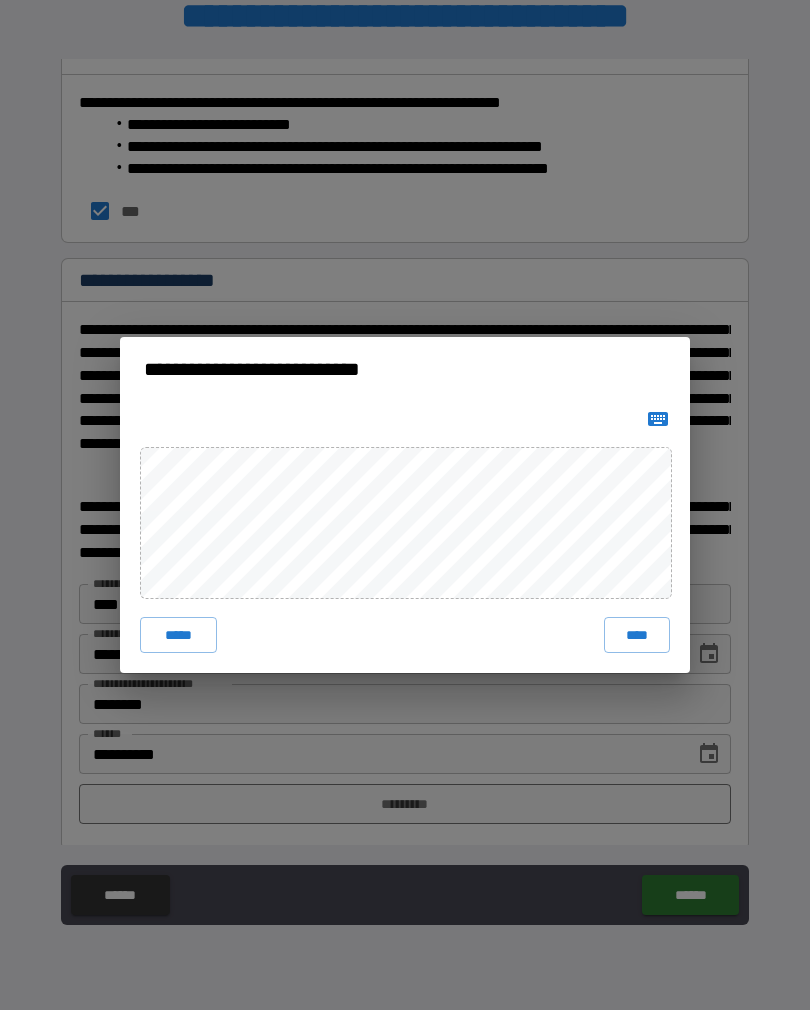 click on "****" at bounding box center (637, 635) 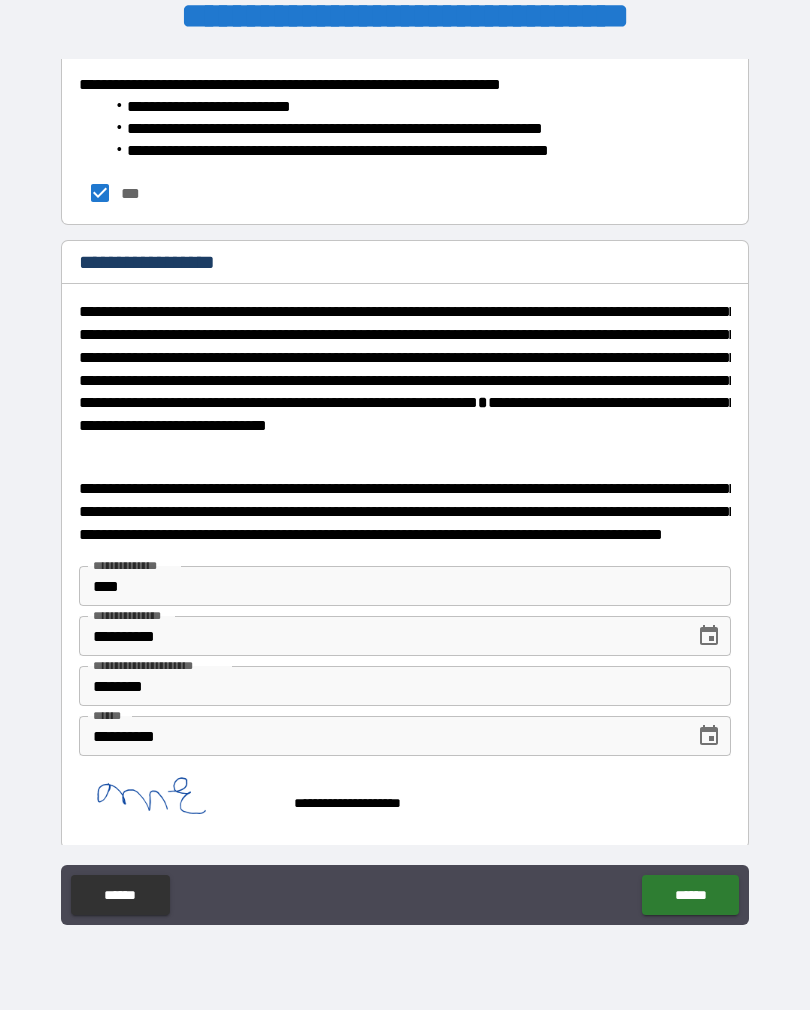 scroll, scrollTop: 3247, scrollLeft: 0, axis: vertical 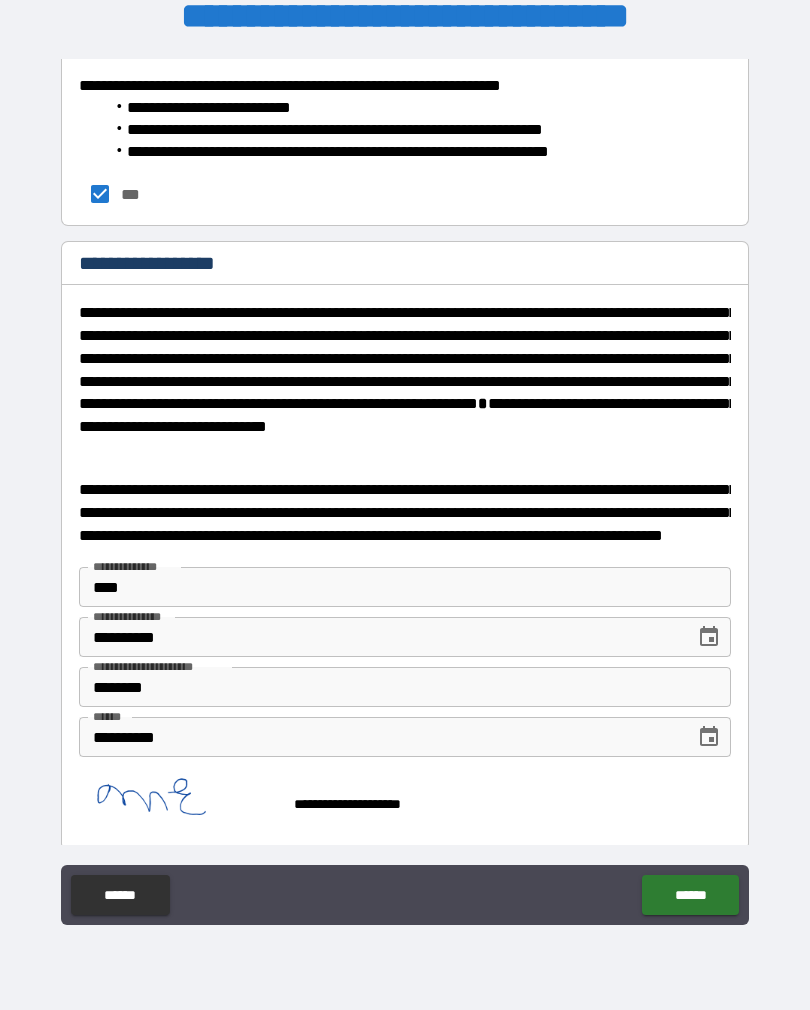 click on "******" at bounding box center (690, 895) 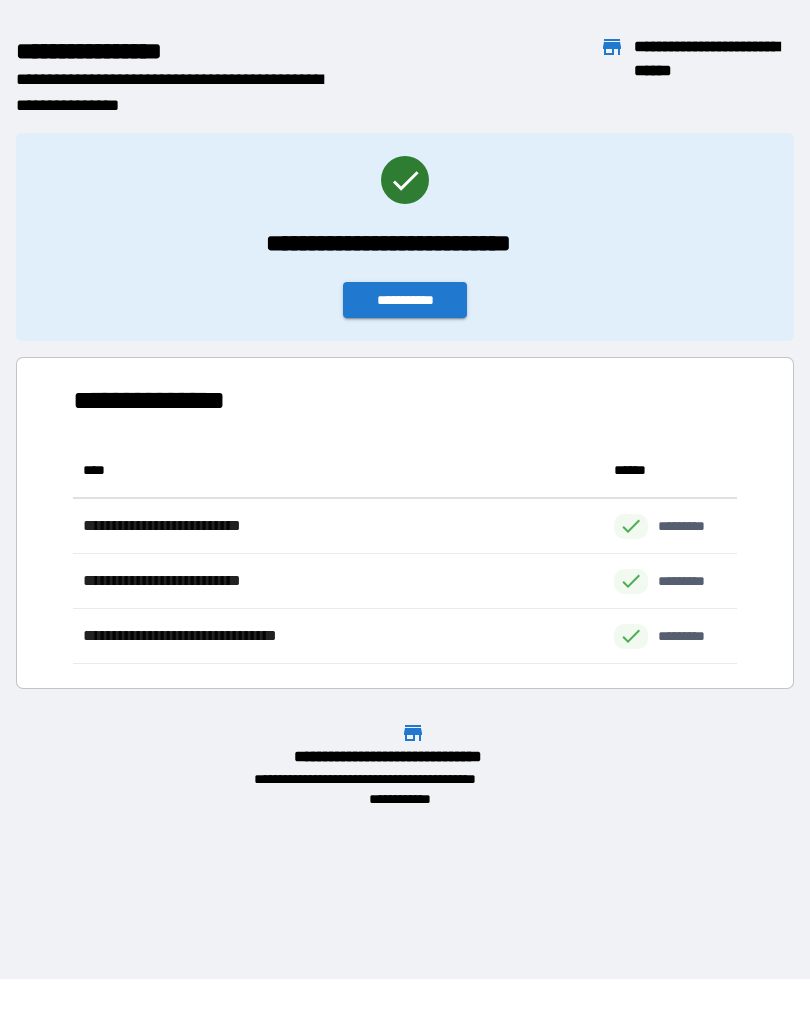 scroll, scrollTop: 1, scrollLeft: 1, axis: both 